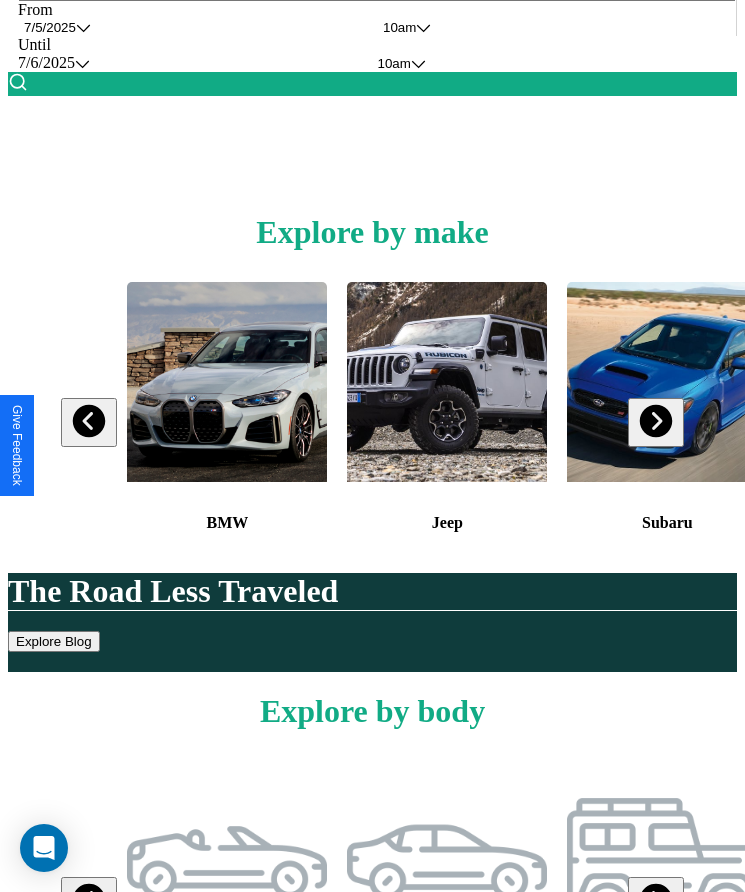 scroll, scrollTop: 334, scrollLeft: 0, axis: vertical 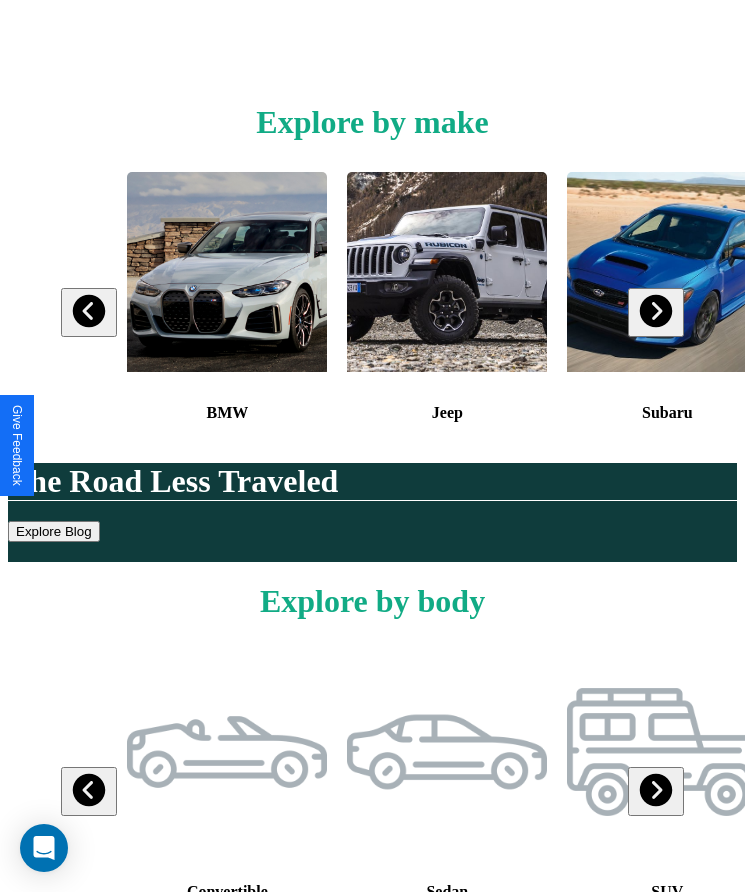 click at bounding box center (655, 311) 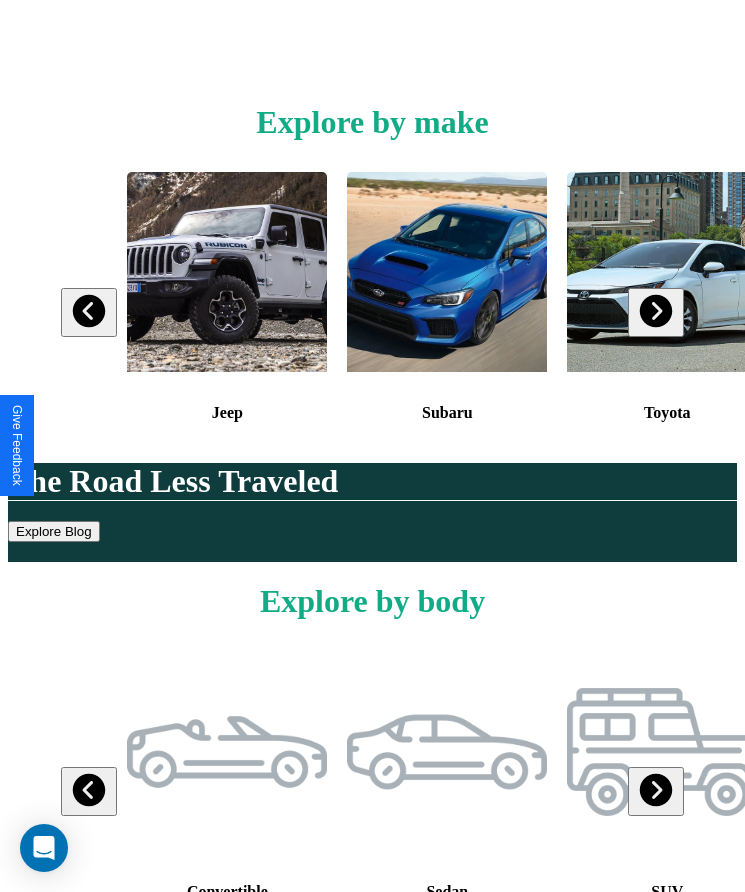 click at bounding box center [655, 311] 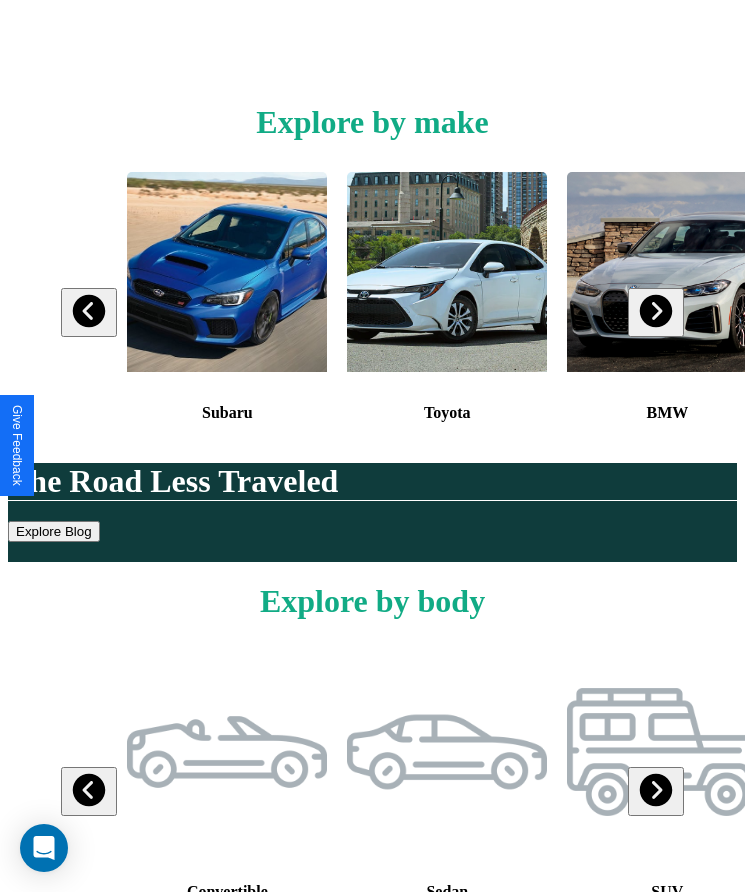 click at bounding box center (655, 311) 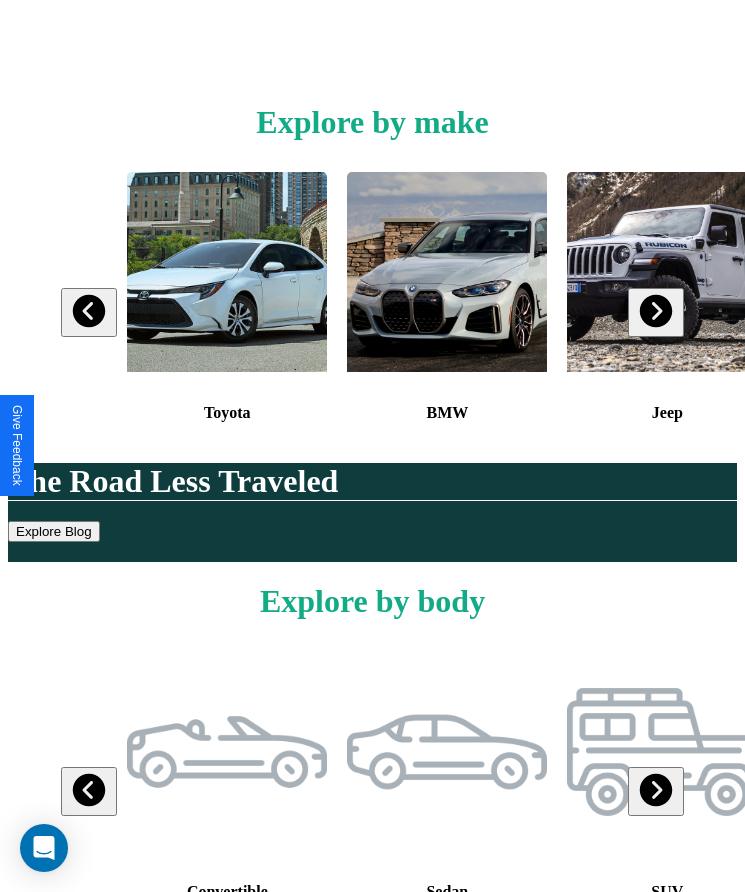 click at bounding box center (655, 311) 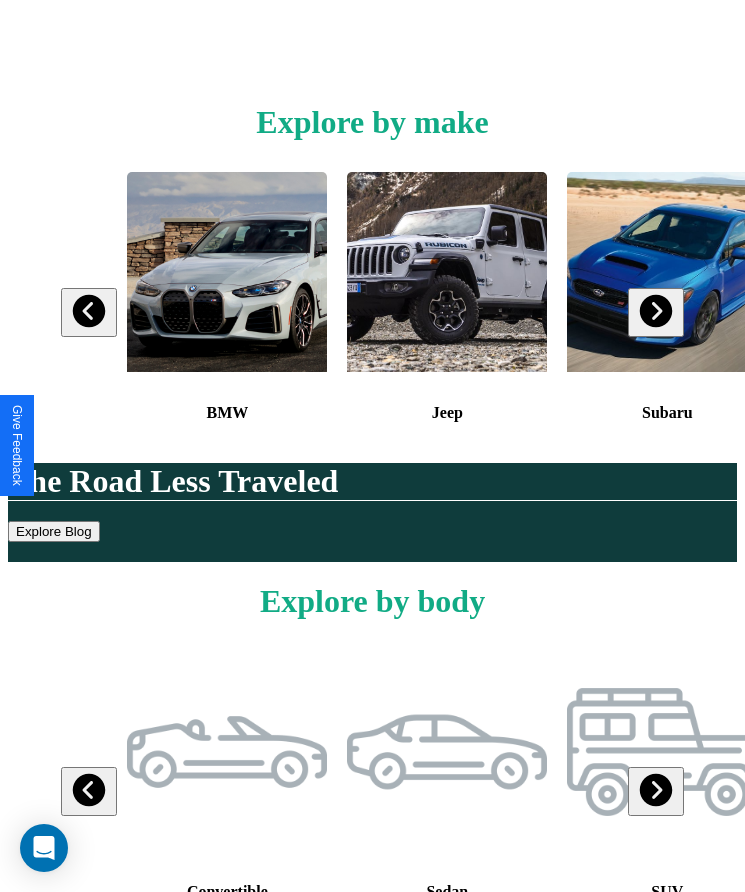 click at bounding box center (655, 311) 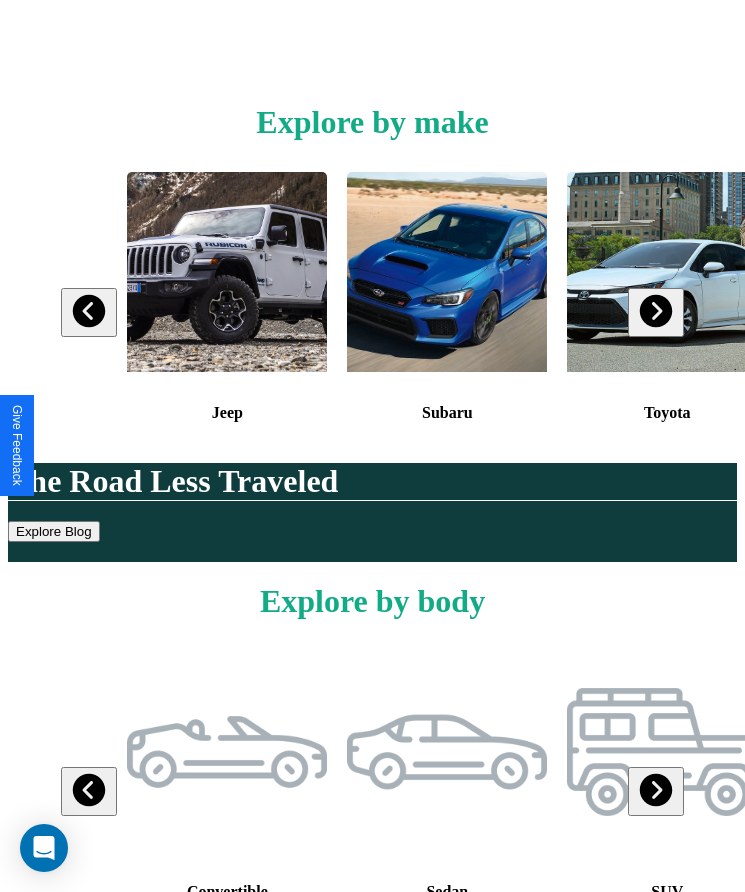 click at bounding box center (89, 311) 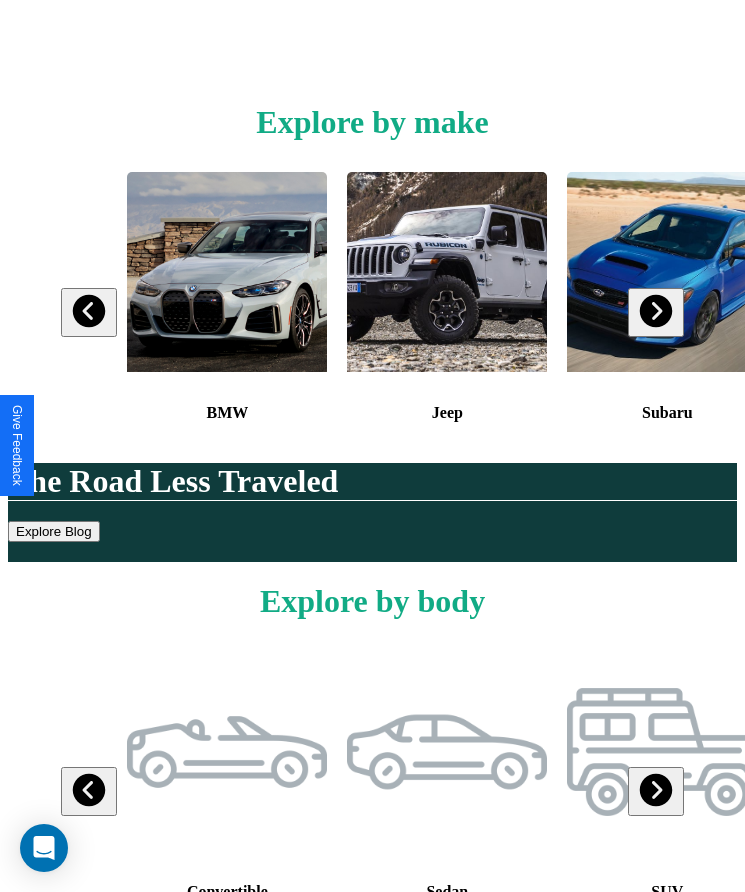 click at bounding box center (447, 272) 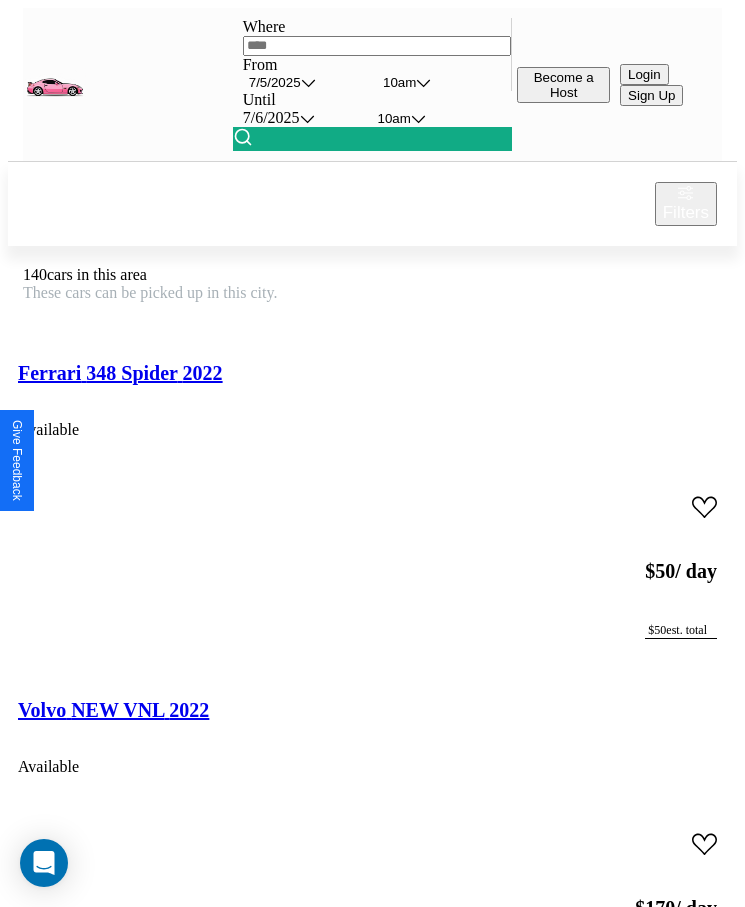 scroll, scrollTop: 50, scrollLeft: 0, axis: vertical 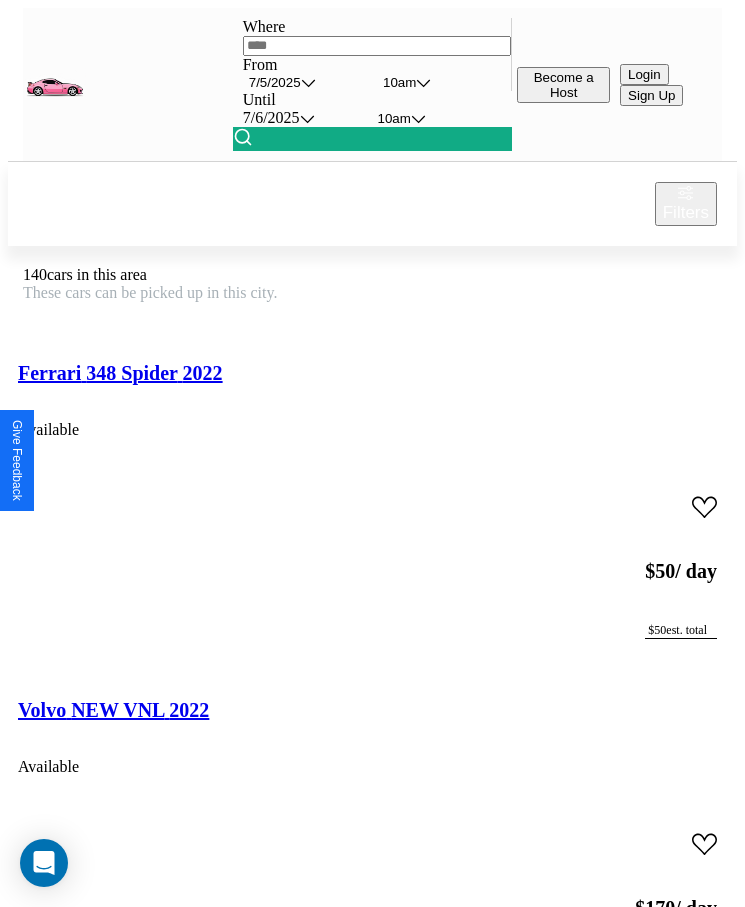 click on "Filters" at bounding box center [686, 213] 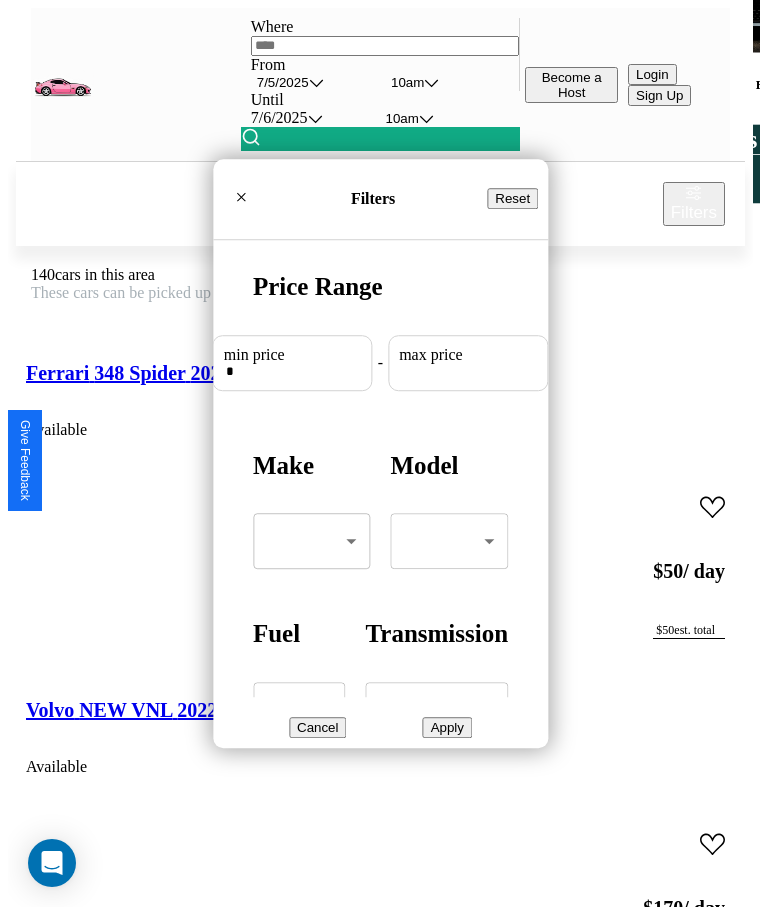 scroll, scrollTop: 0, scrollLeft: 74, axis: horizontal 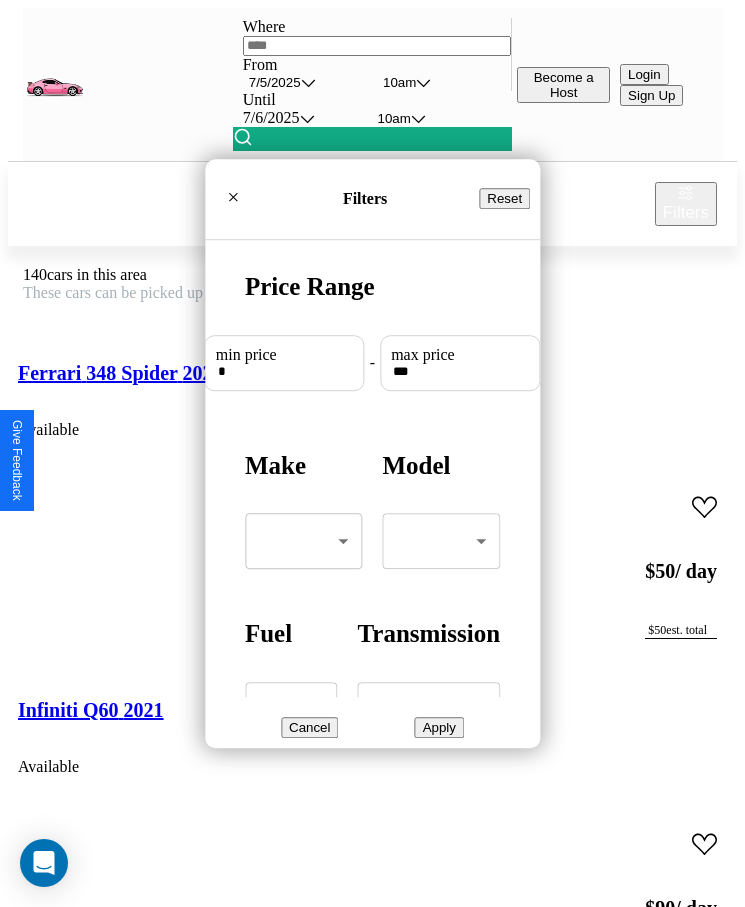 type on "***" 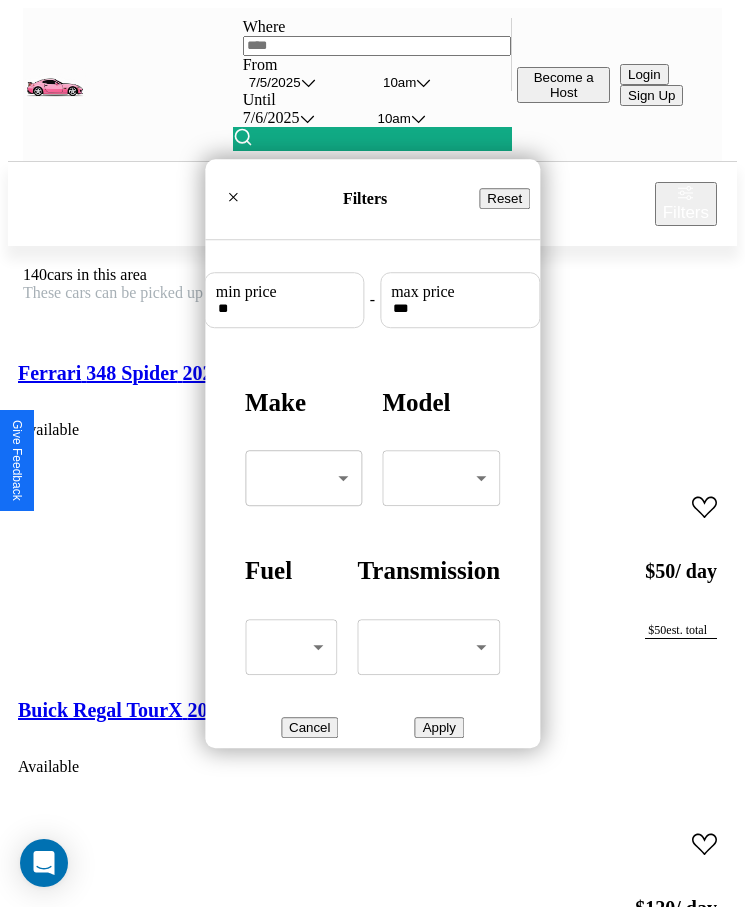 scroll, scrollTop: 85, scrollLeft: 0, axis: vertical 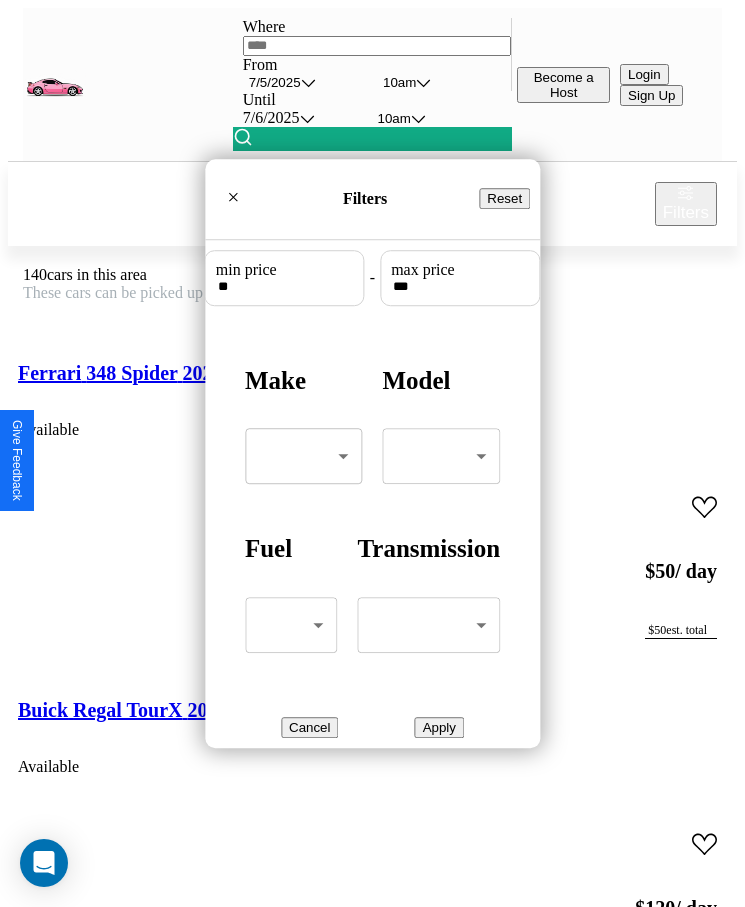 type on "**" 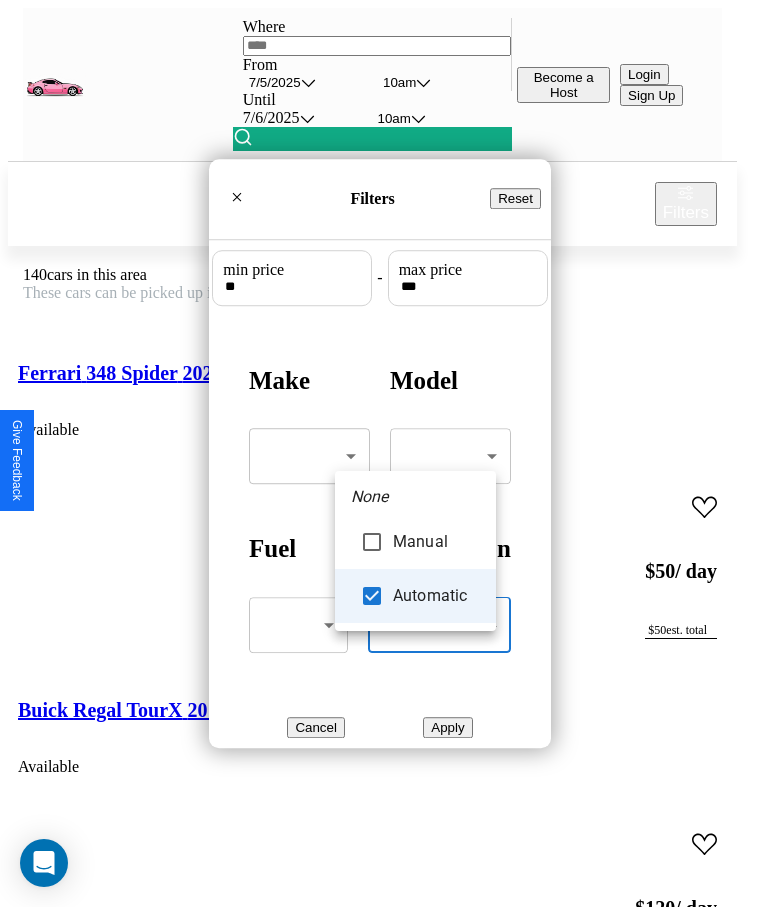 click at bounding box center (380, 453) 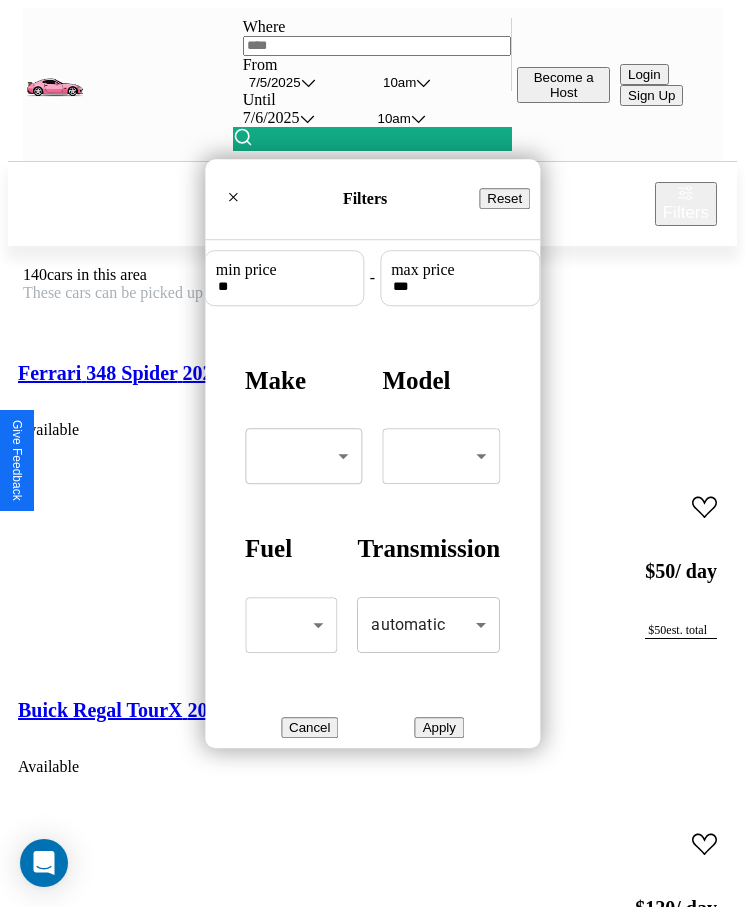 click on "Apply" at bounding box center (439, 727) 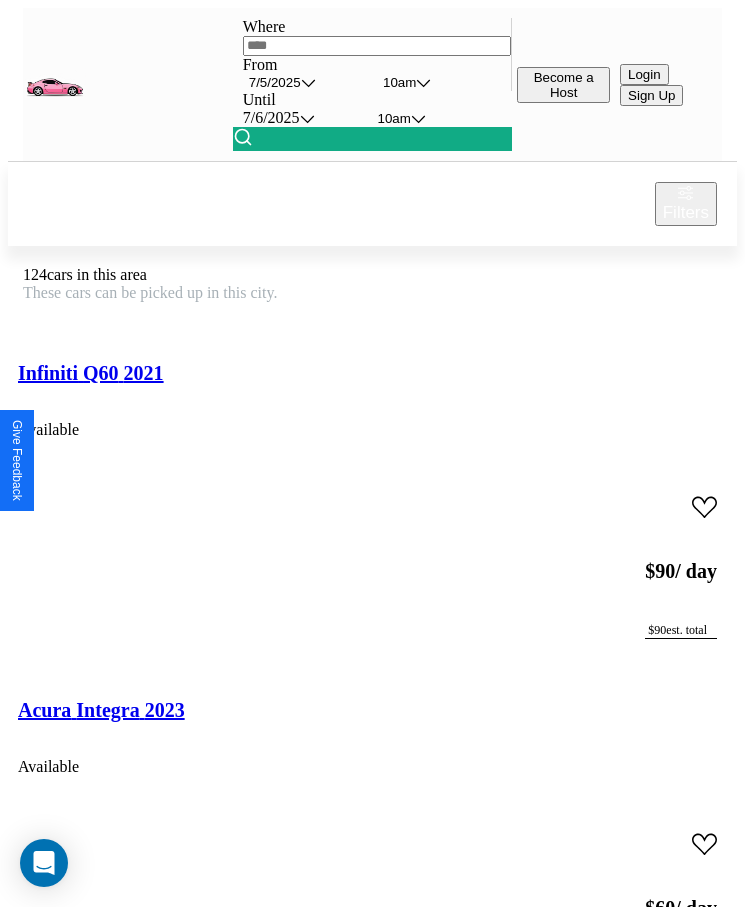 scroll, scrollTop: 50, scrollLeft: 0, axis: vertical 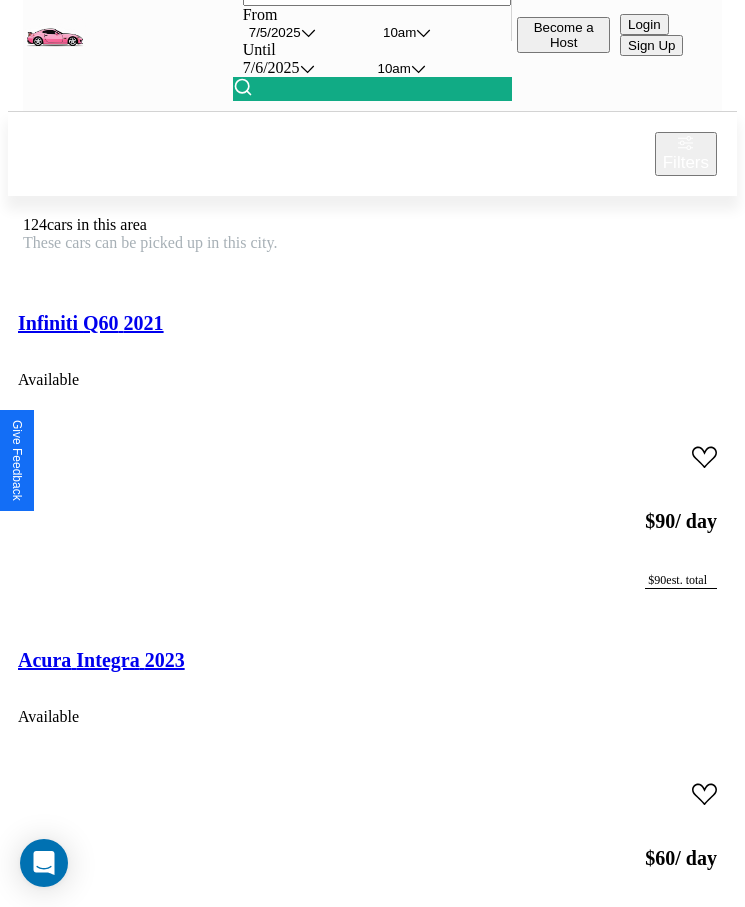 click on "Aston Martin   DB7   2023" at bounding box center (120, 2345) 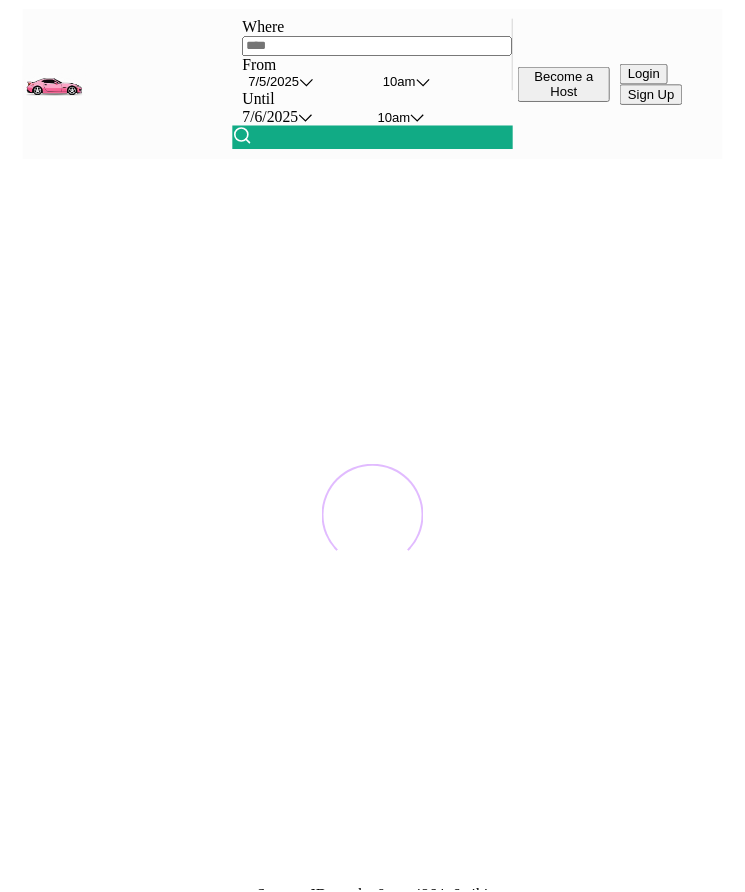 scroll, scrollTop: 0, scrollLeft: 0, axis: both 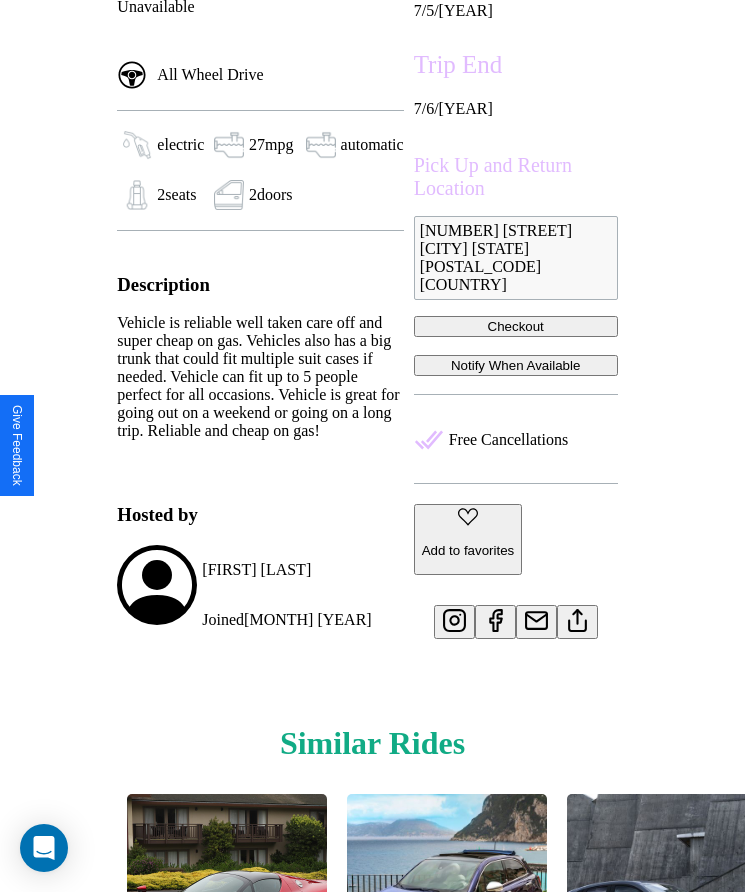 click at bounding box center (577, 617) 